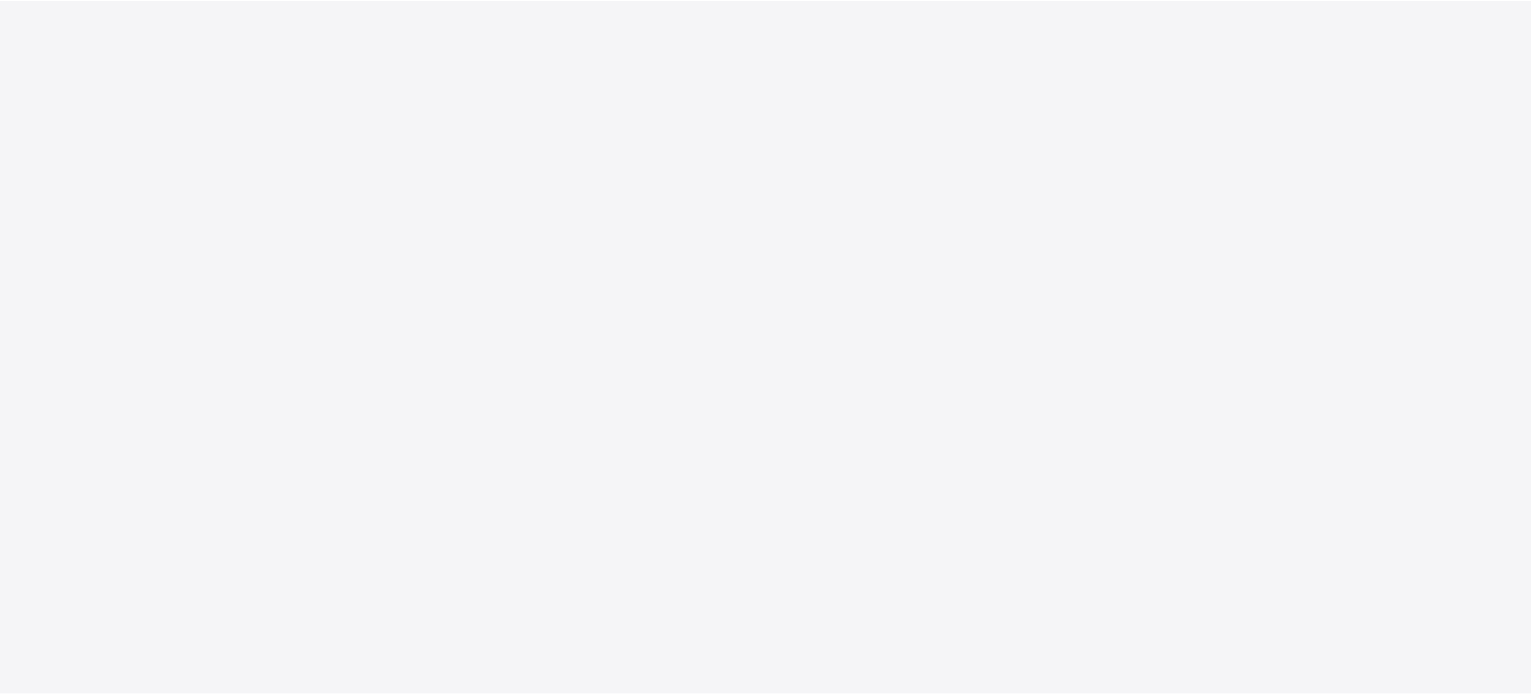 scroll, scrollTop: 0, scrollLeft: 0, axis: both 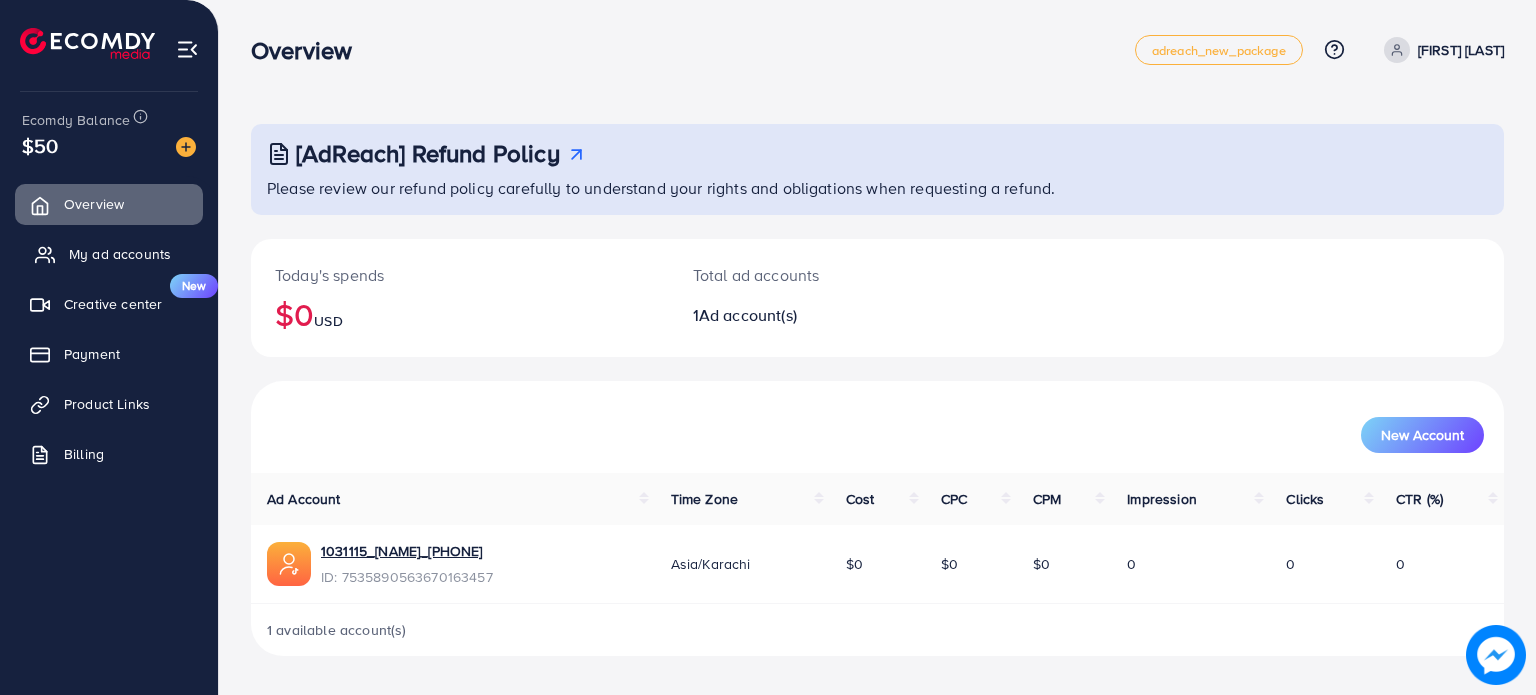 click on "My ad accounts" at bounding box center [120, 254] 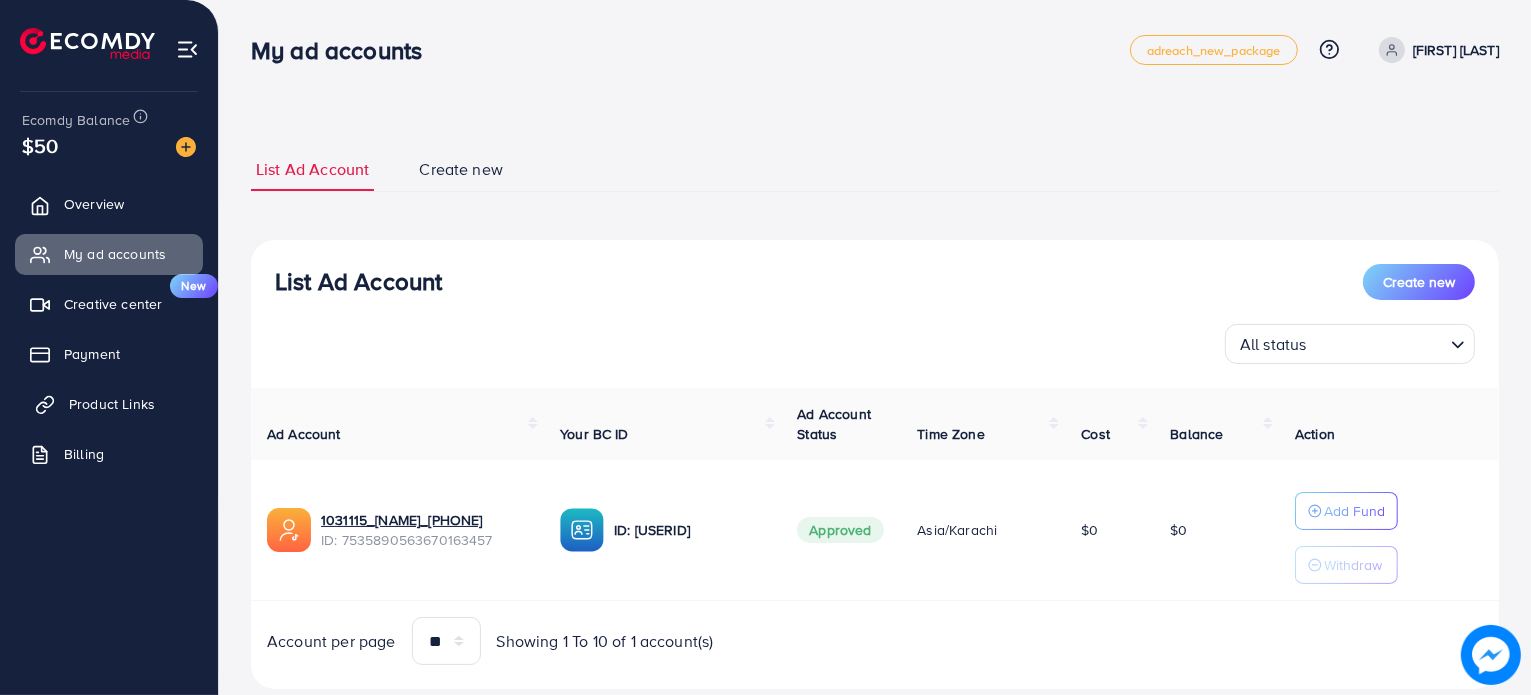 click on "Product Links" at bounding box center (112, 404) 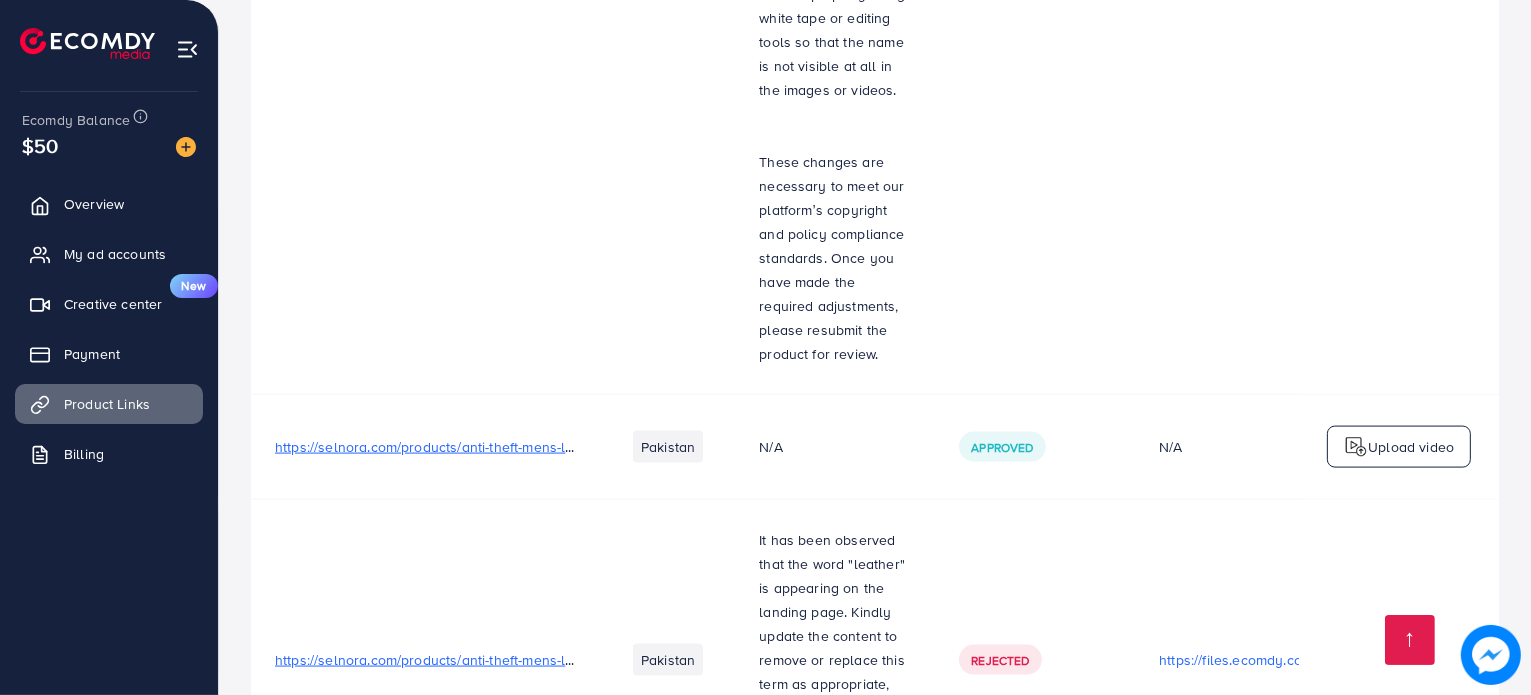scroll, scrollTop: 2982, scrollLeft: 0, axis: vertical 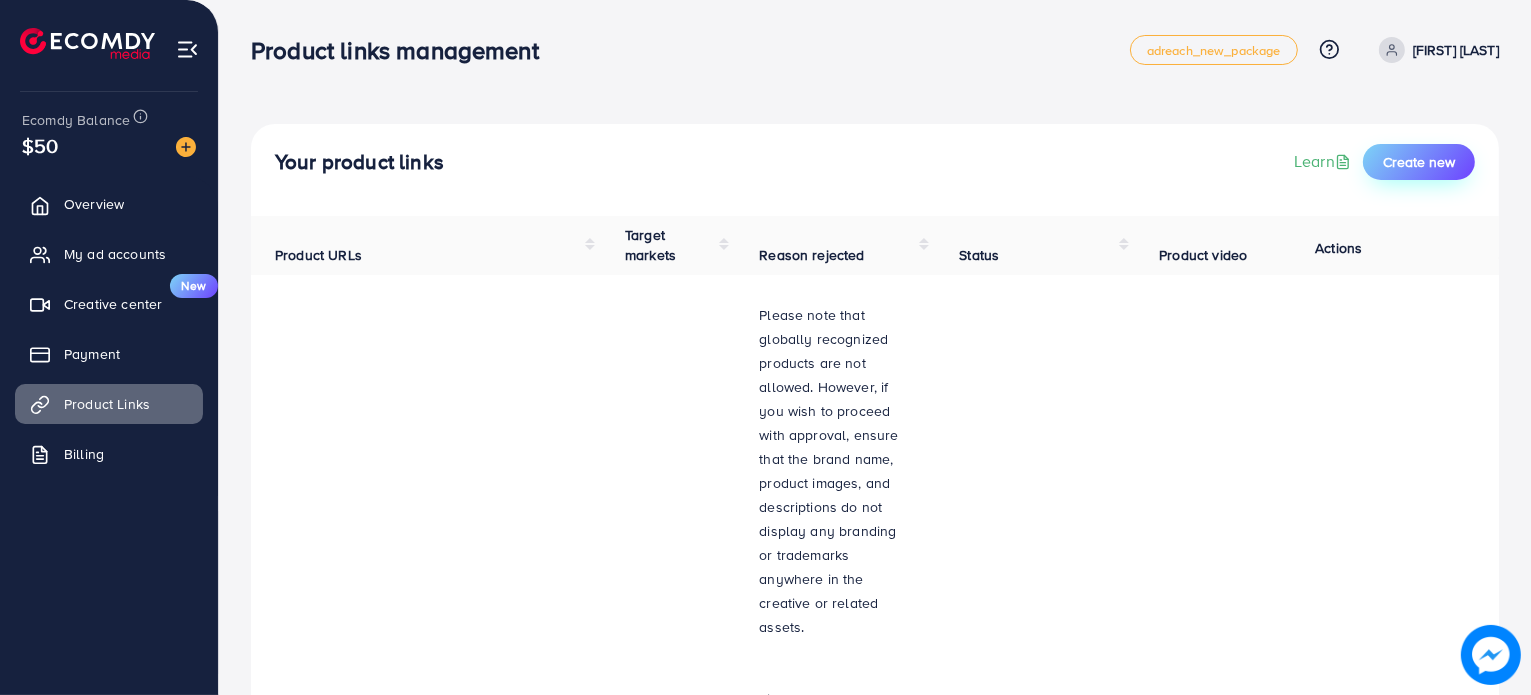 click on "Create new" at bounding box center (1419, 162) 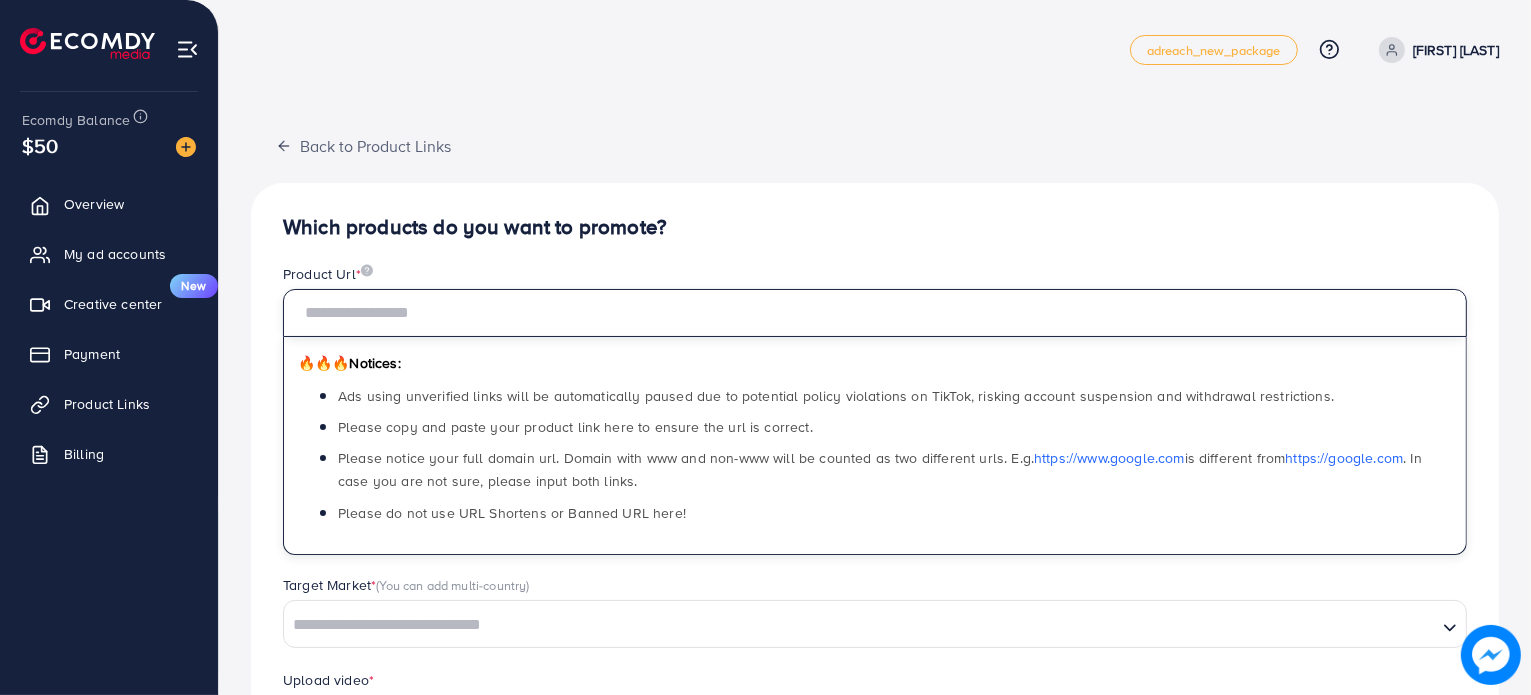 click at bounding box center [875, 313] 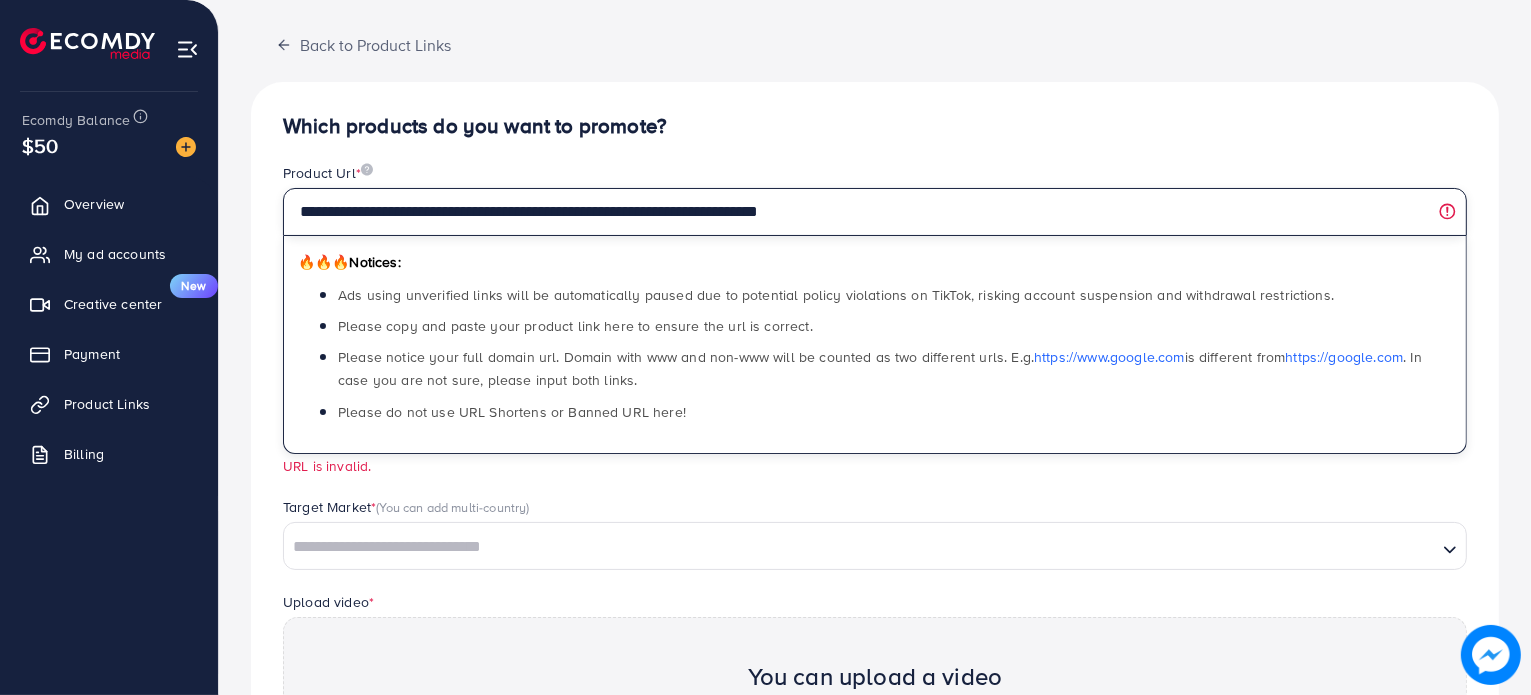scroll, scrollTop: 100, scrollLeft: 0, axis: vertical 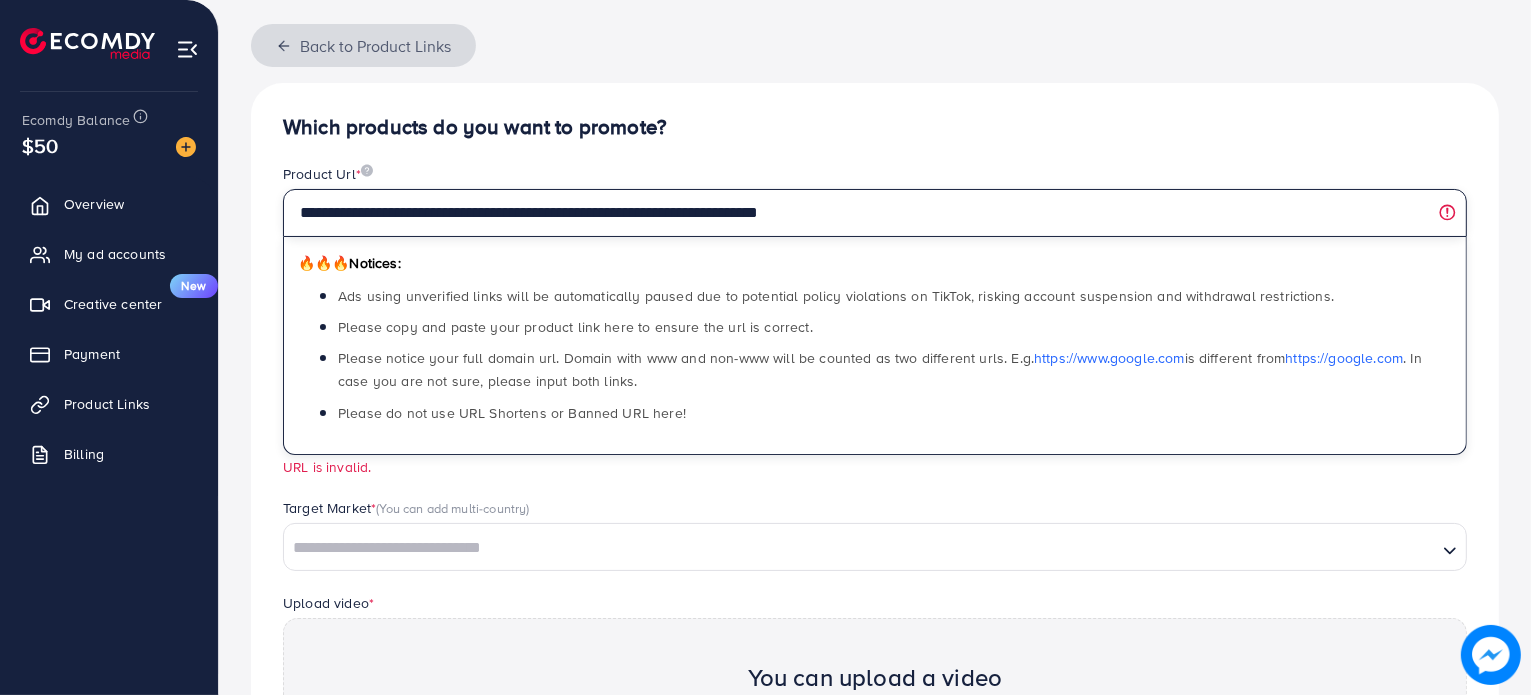 type on "**********" 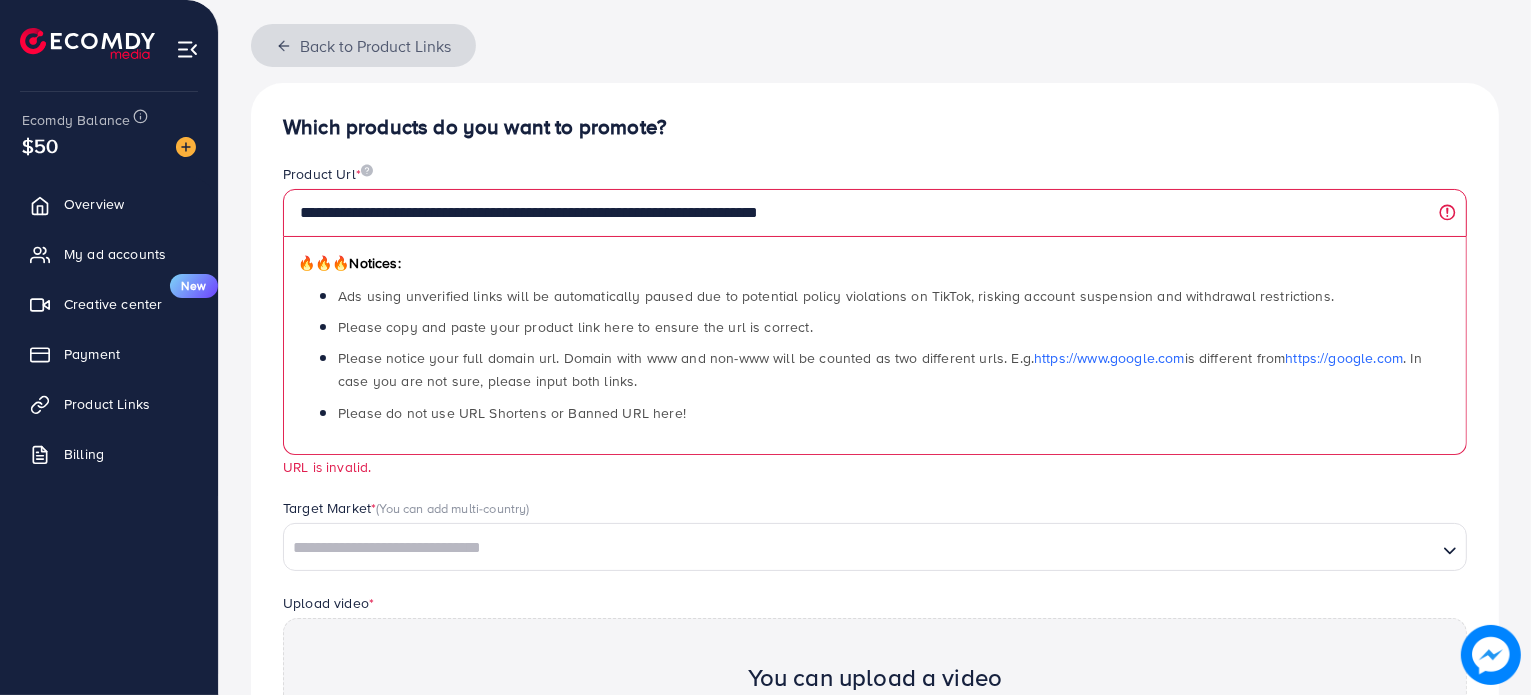 click on "Back to Product Links" at bounding box center (363, 45) 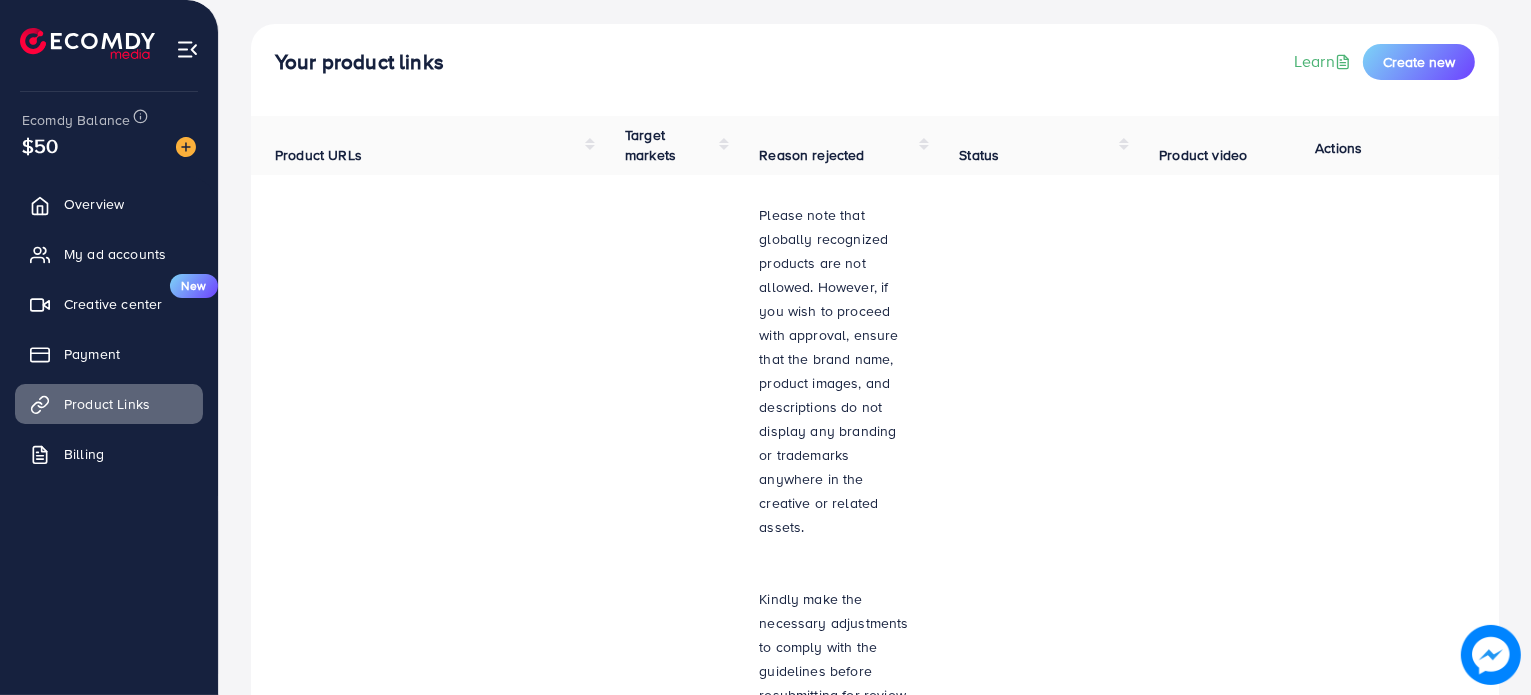scroll, scrollTop: 0, scrollLeft: 0, axis: both 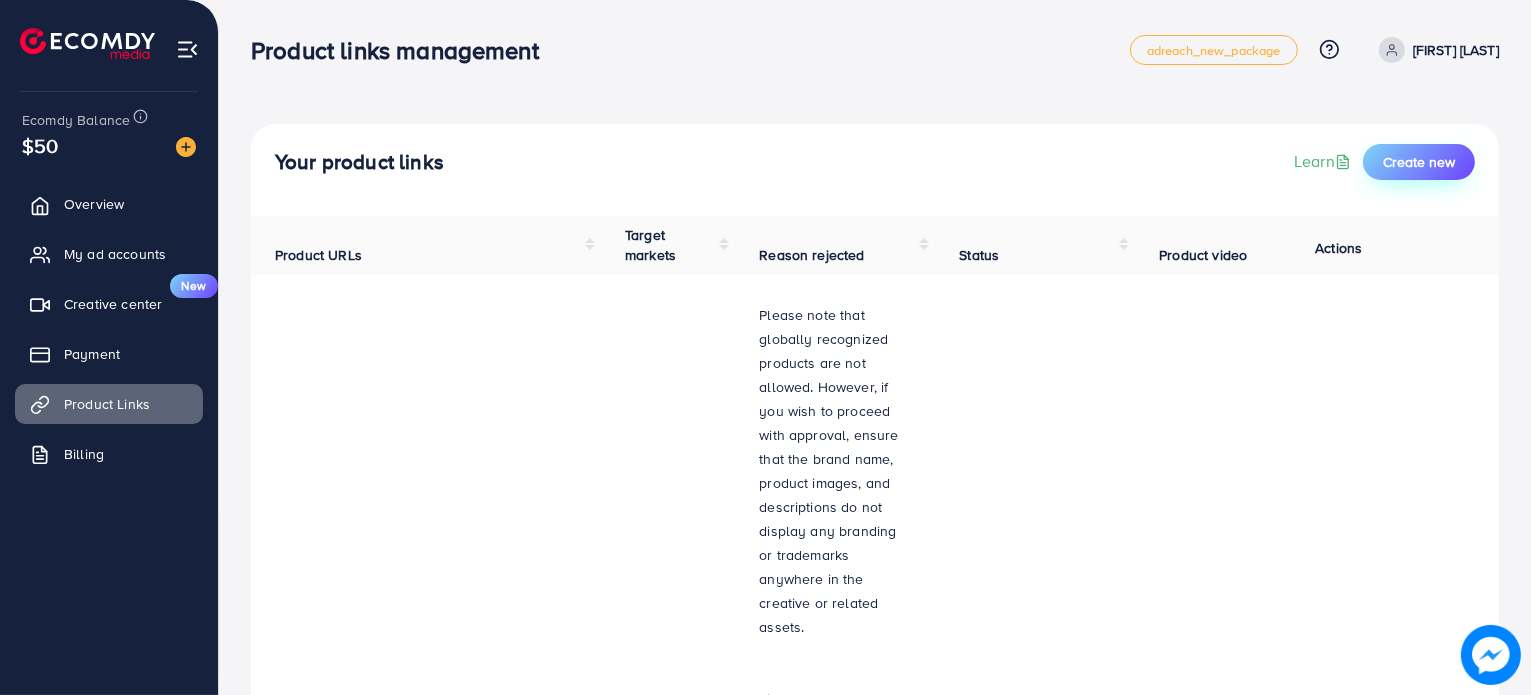 click on "Create new" at bounding box center (1419, 162) 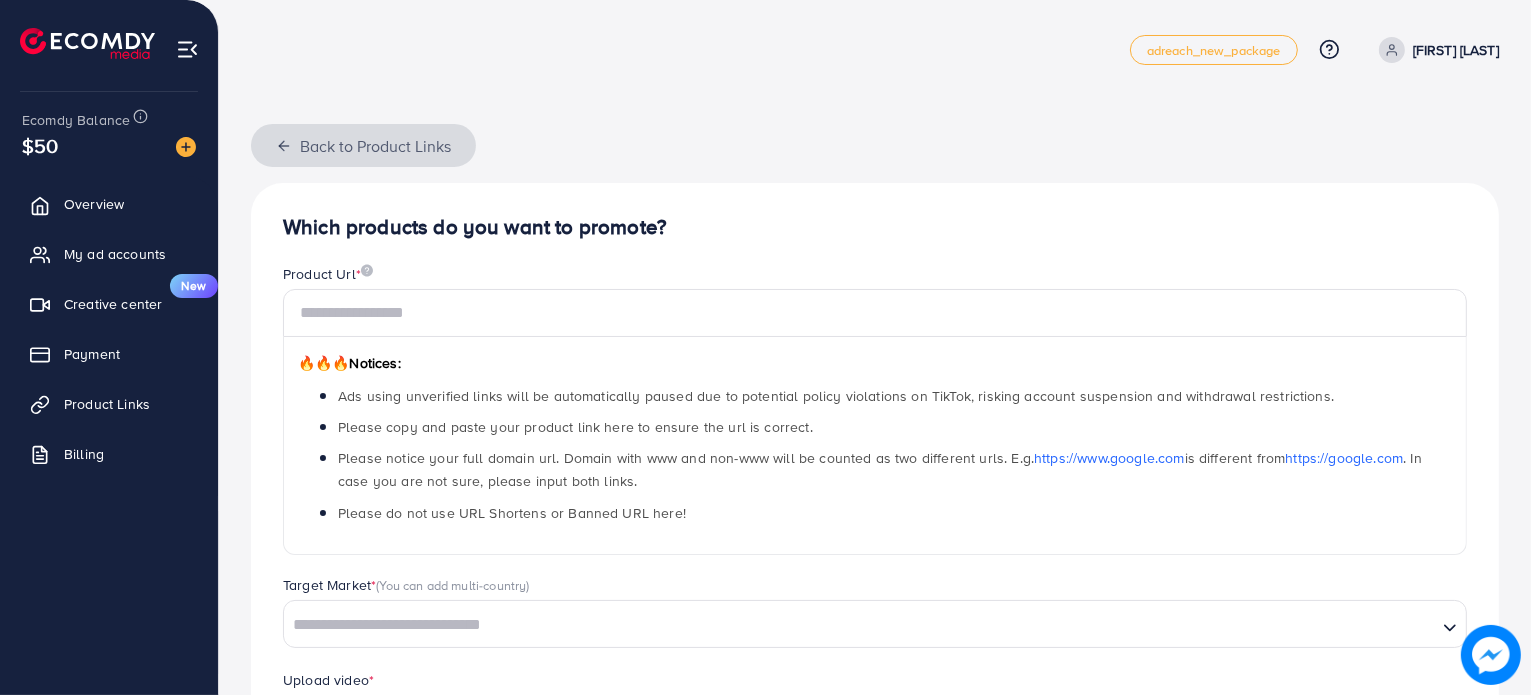 click 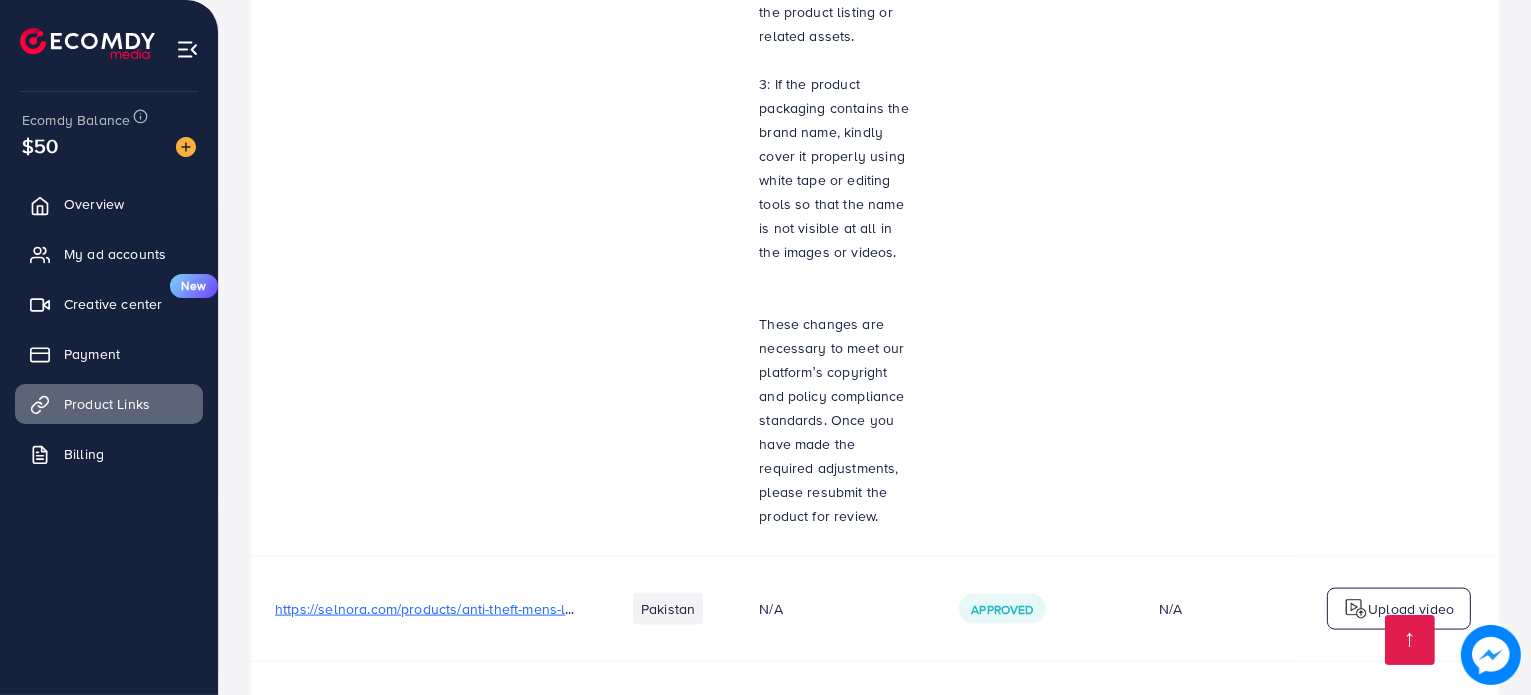 scroll, scrollTop: 2982, scrollLeft: 0, axis: vertical 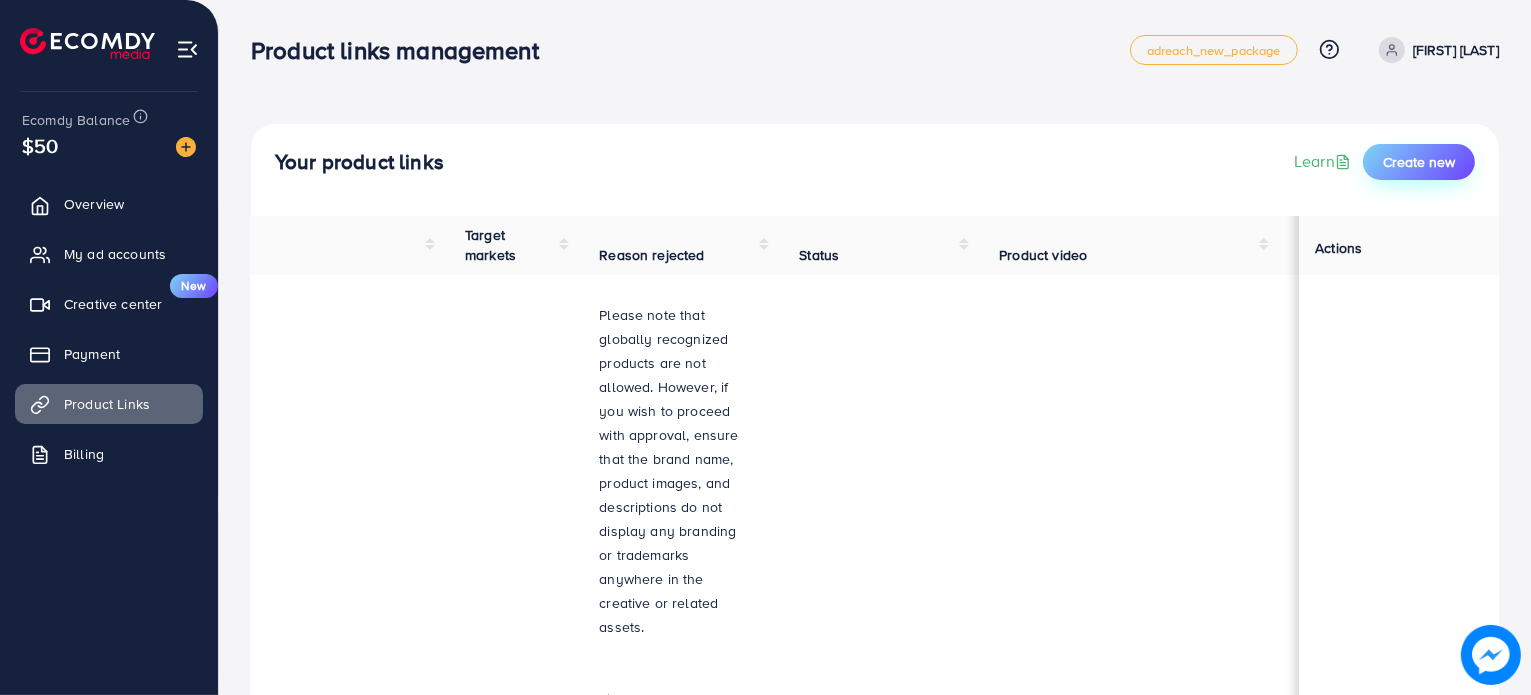 click on "Create new" at bounding box center (1419, 162) 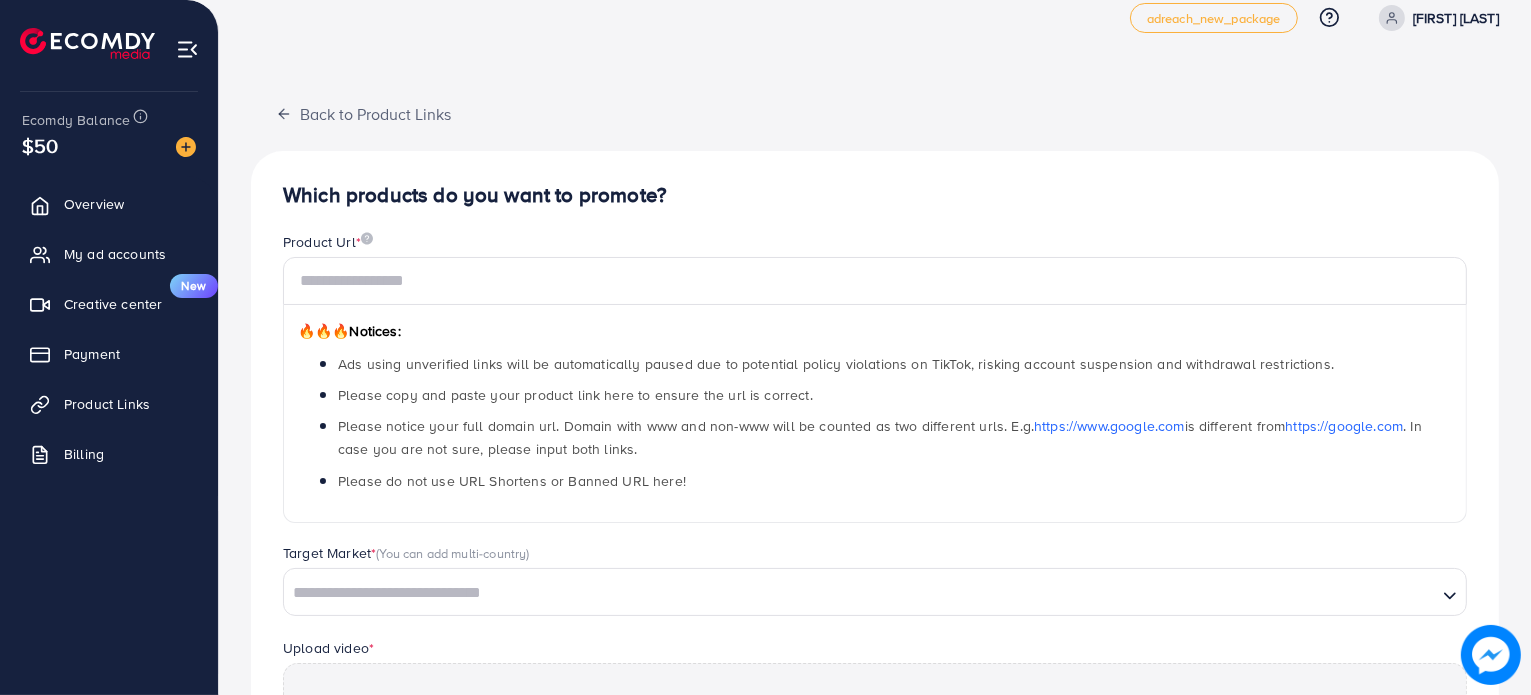 scroll, scrollTop: 0, scrollLeft: 0, axis: both 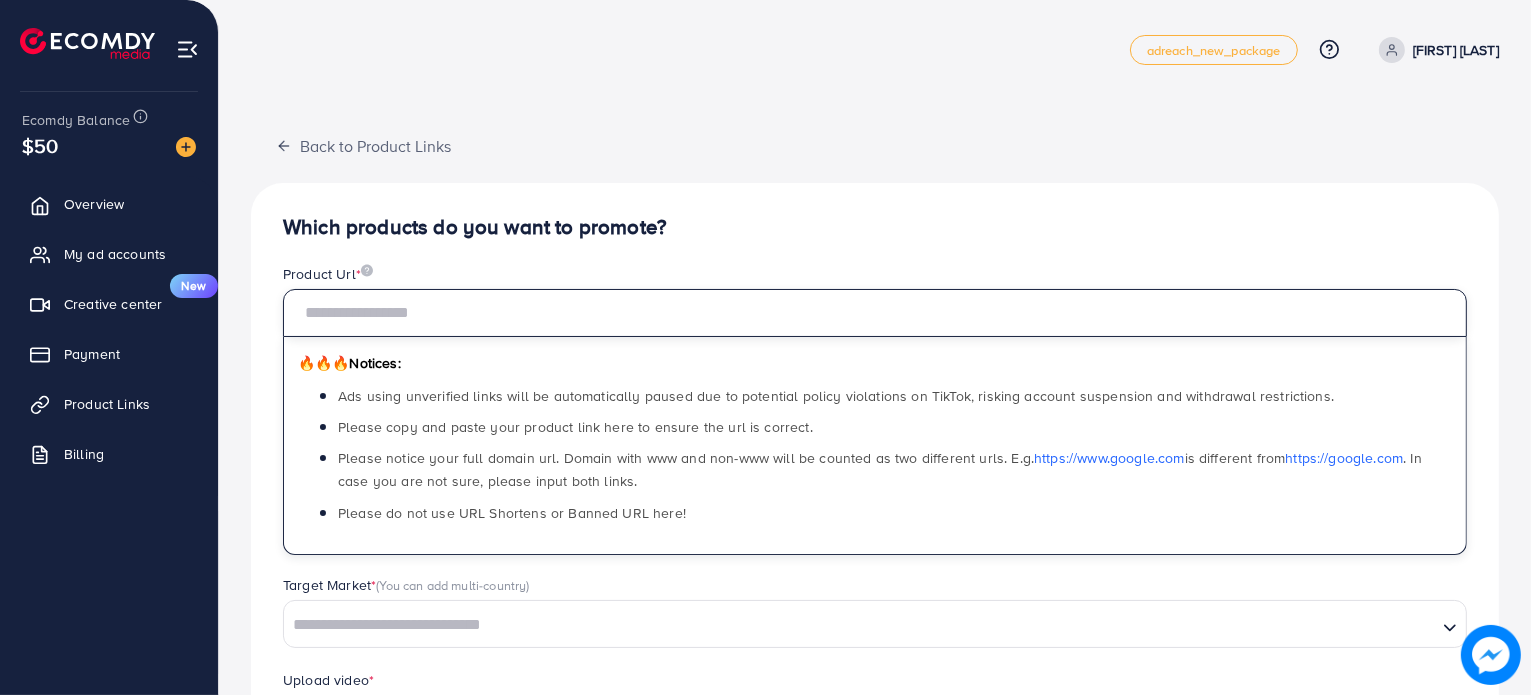 click at bounding box center [875, 313] 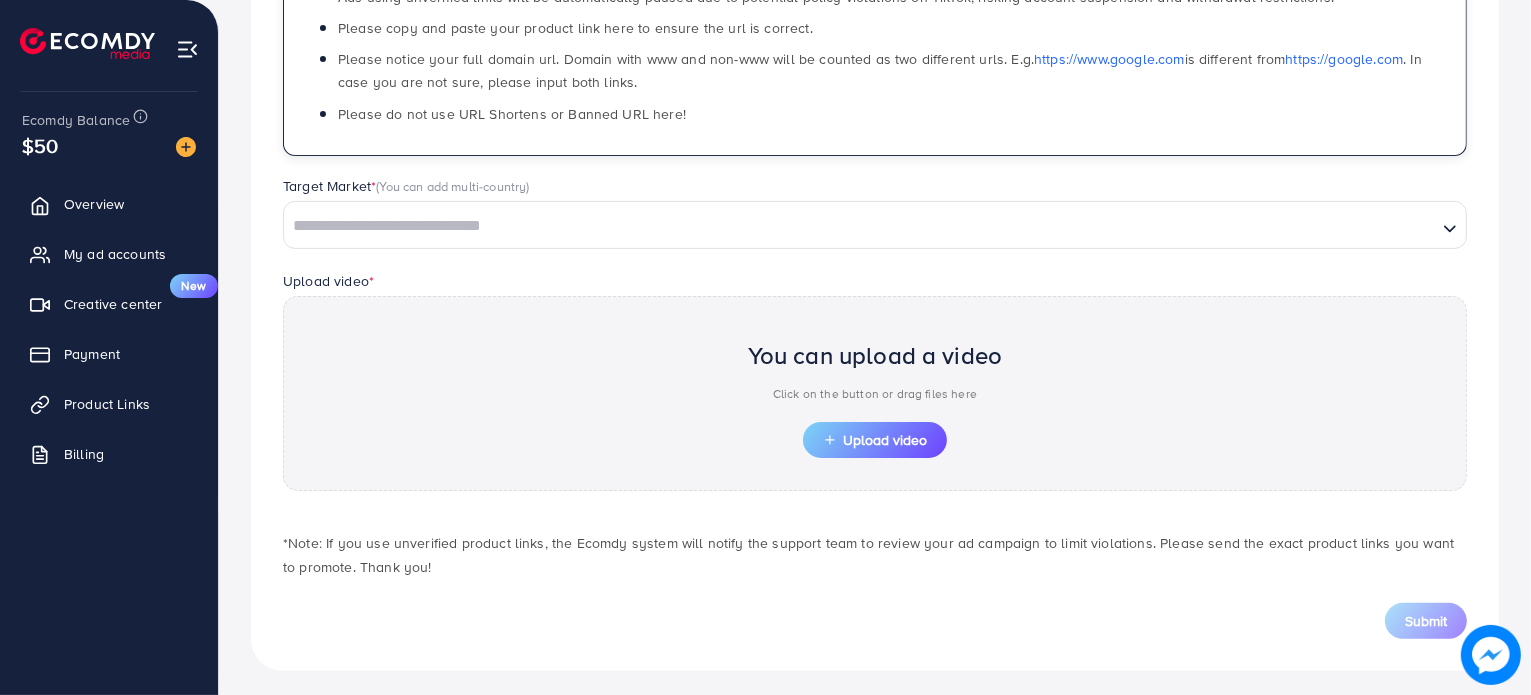 scroll, scrollTop: 400, scrollLeft: 0, axis: vertical 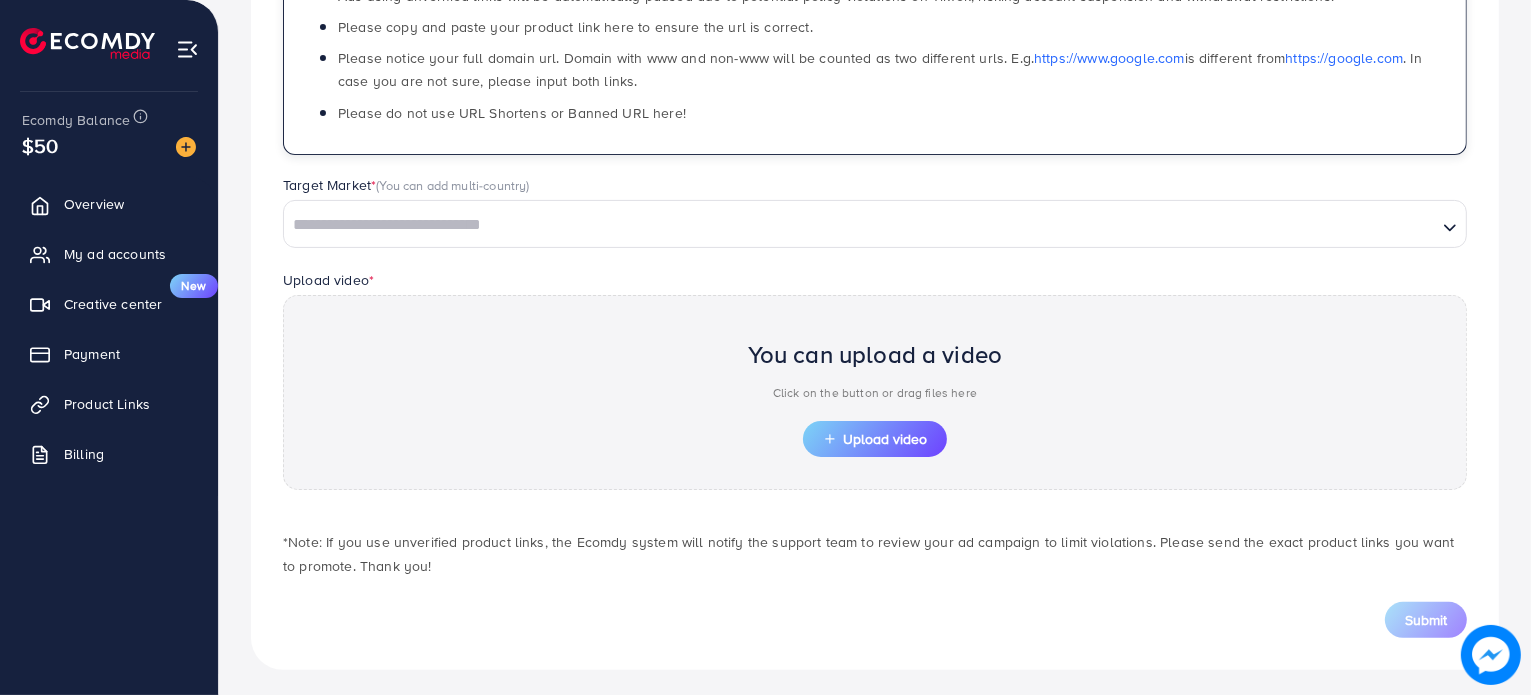 type on "**********" 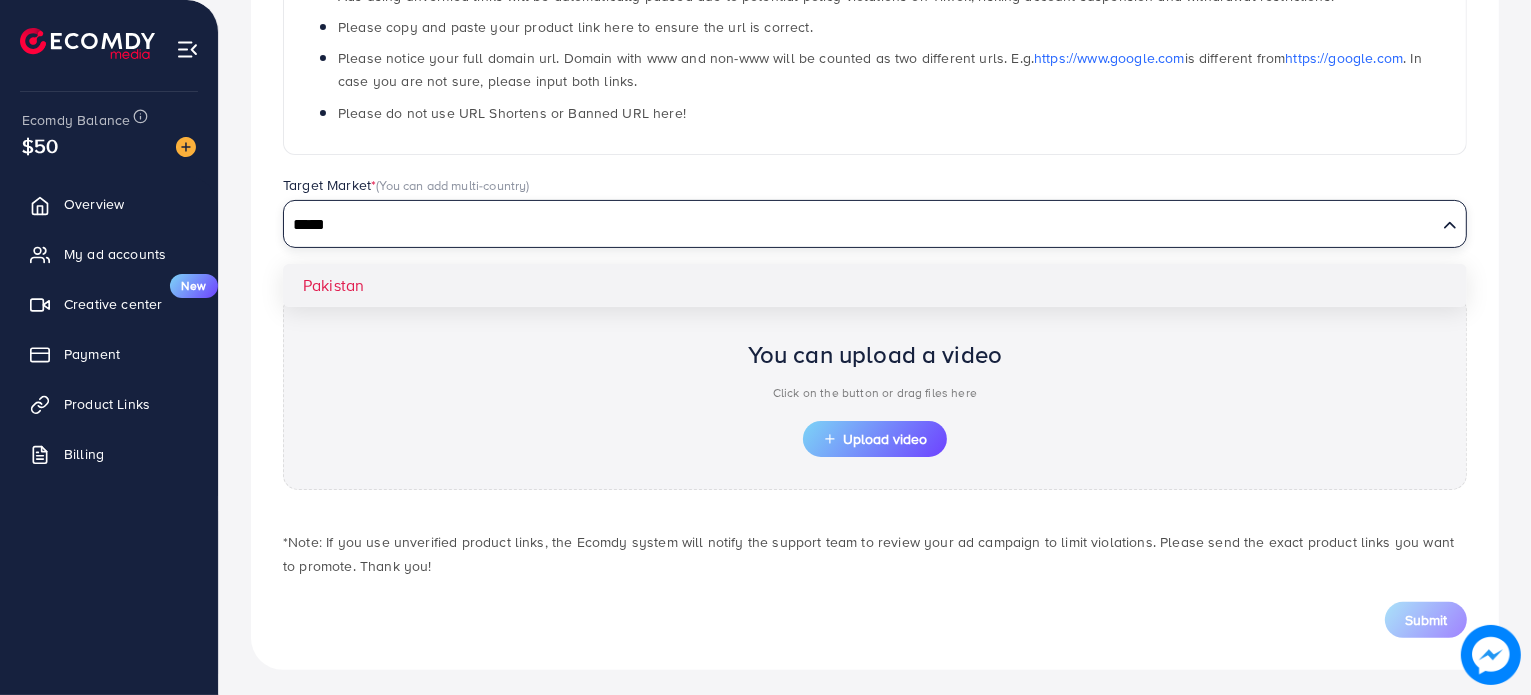 type on "*****" 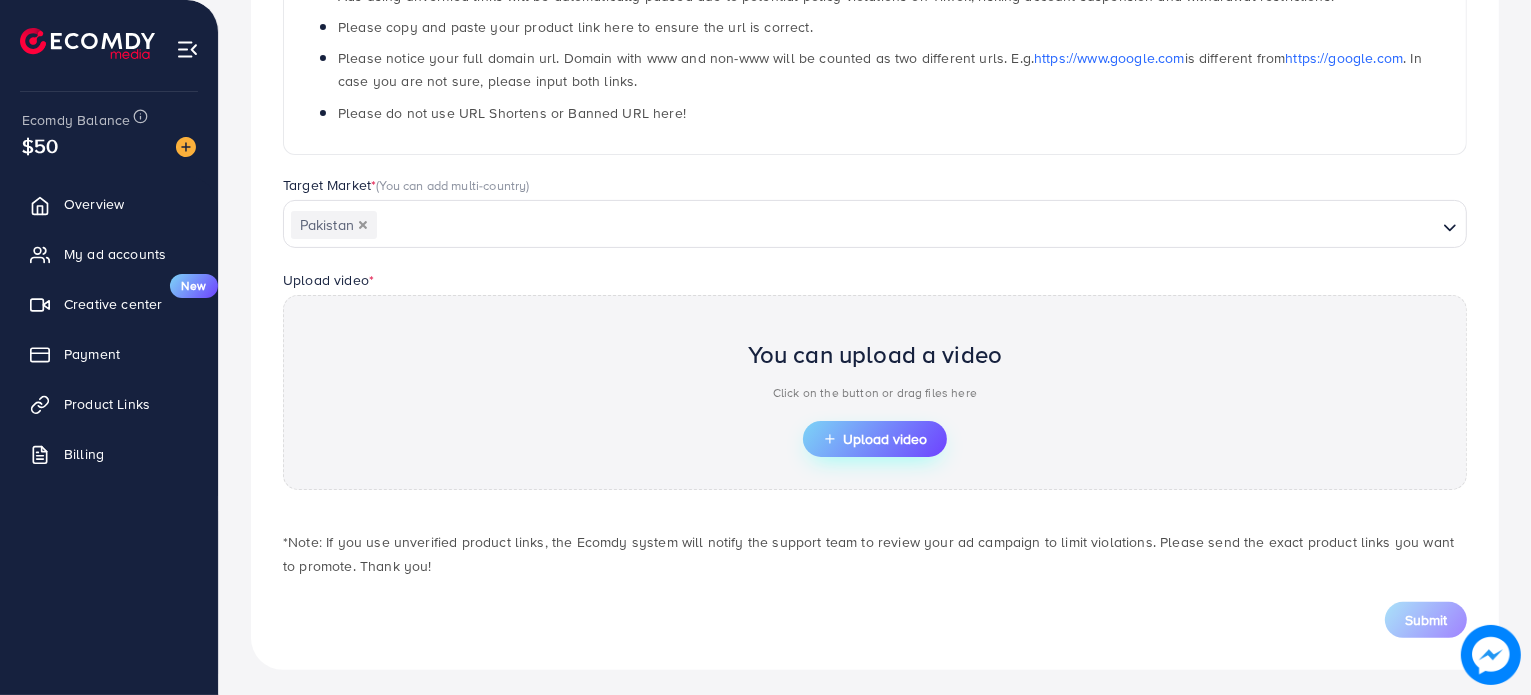 click on "Upload video" at bounding box center [875, 439] 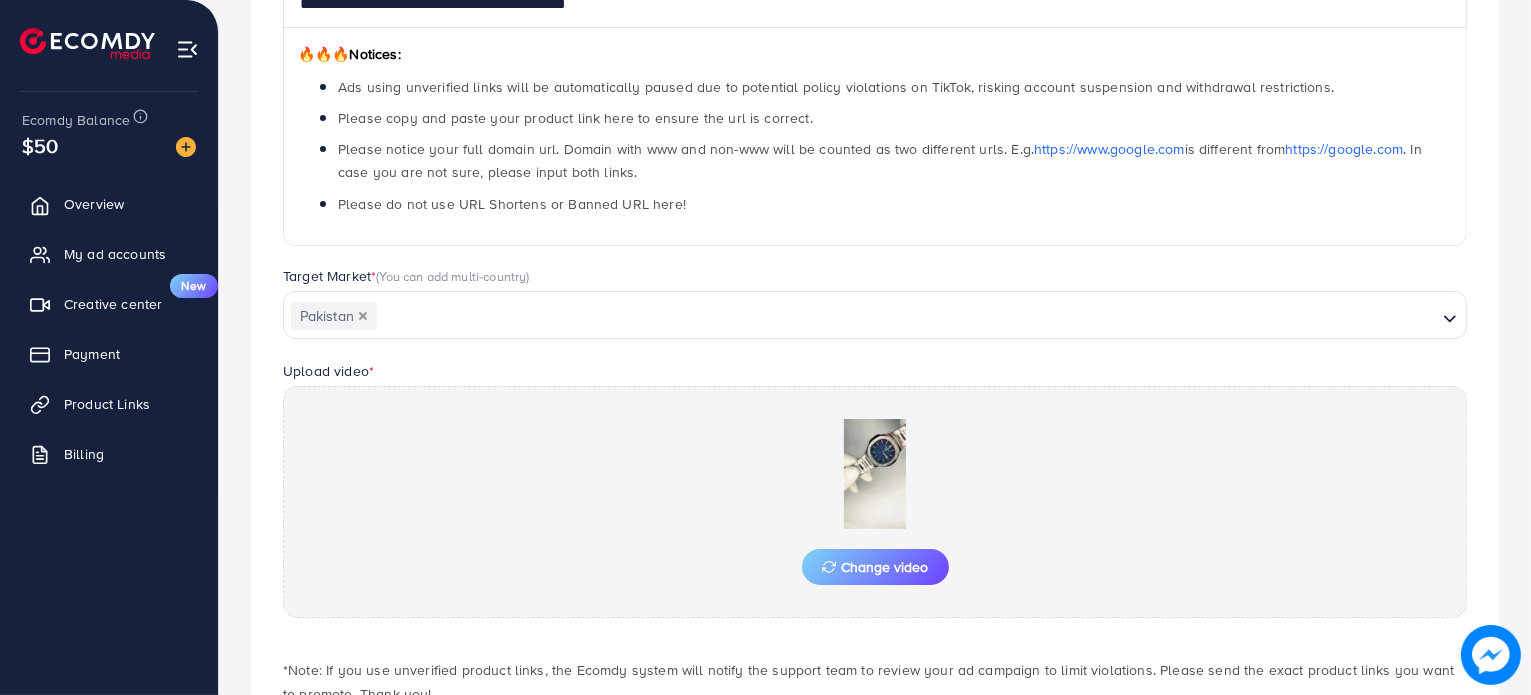 scroll, scrollTop: 400, scrollLeft: 0, axis: vertical 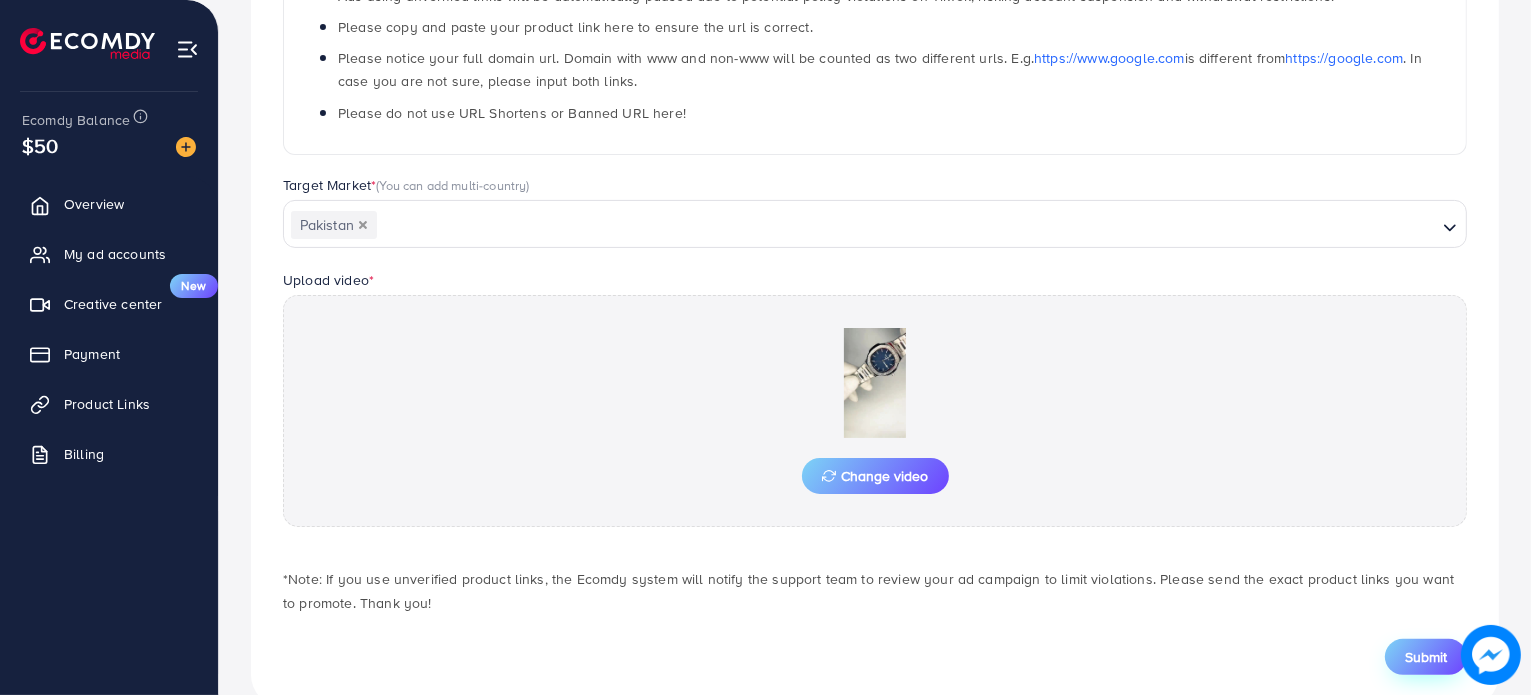 click on "Submit" at bounding box center (1426, 657) 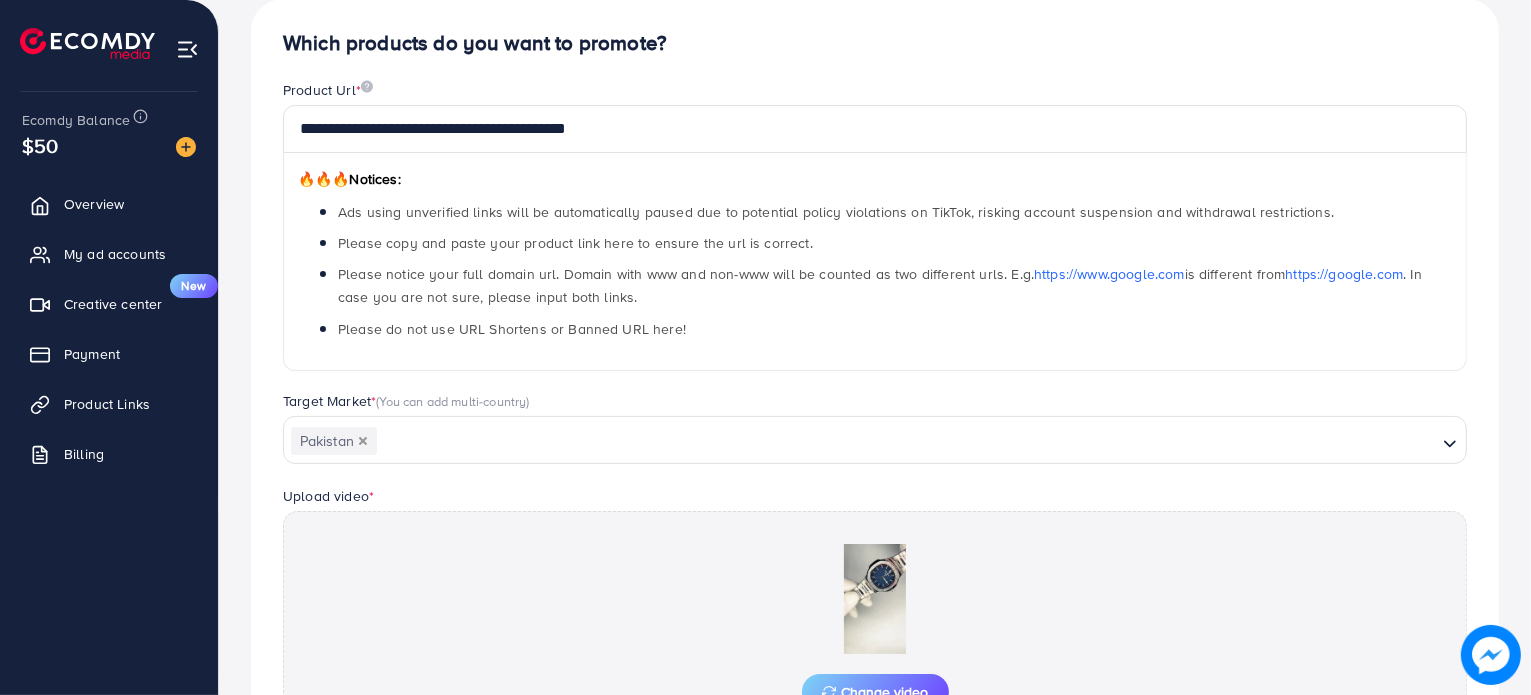 scroll, scrollTop: 442, scrollLeft: 0, axis: vertical 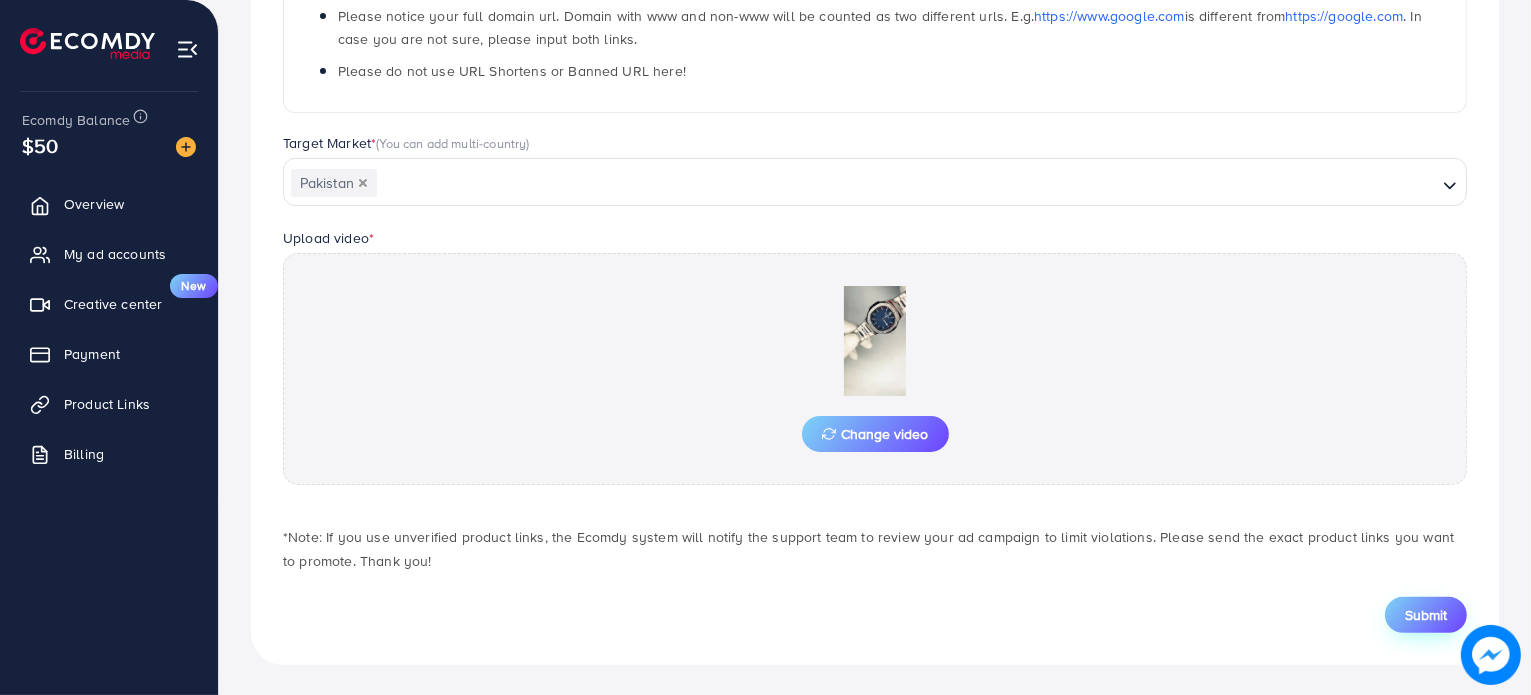 click on "Submit" at bounding box center (1426, 615) 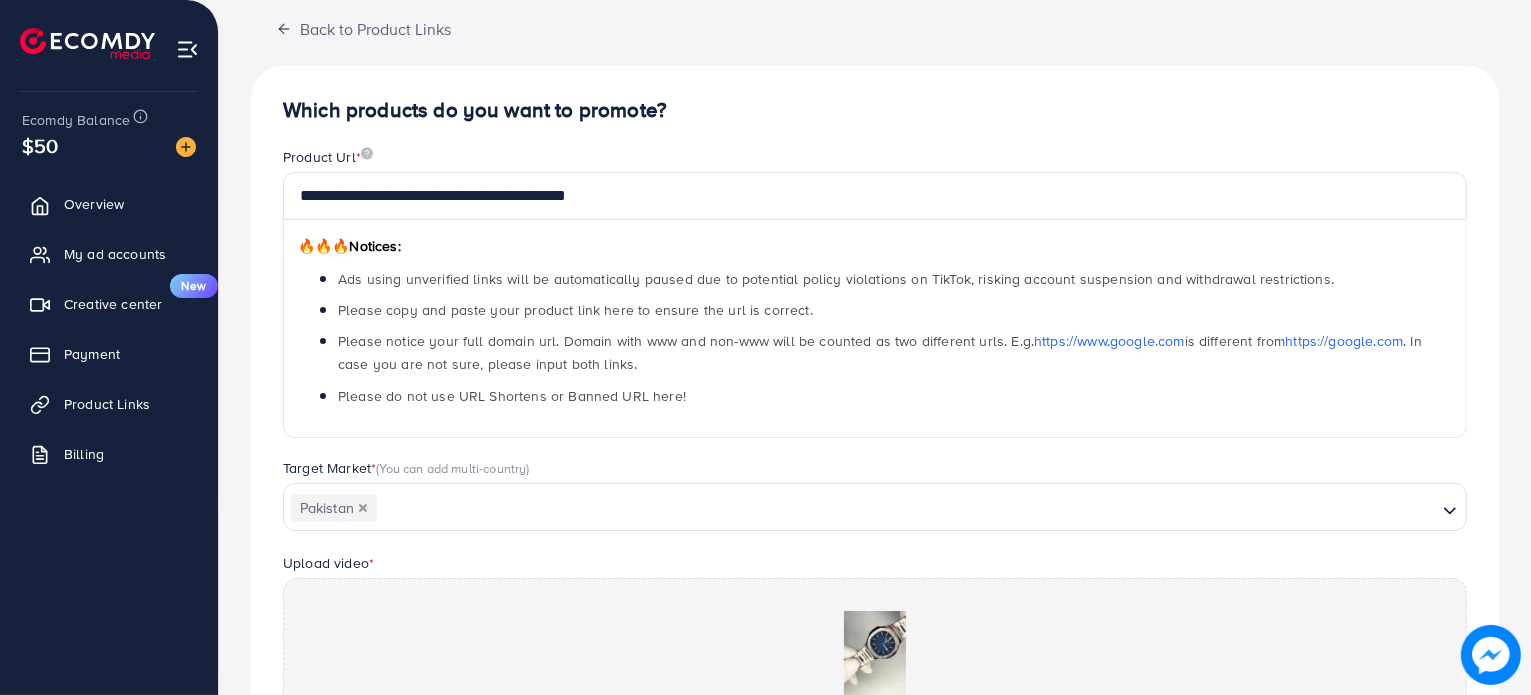 scroll, scrollTop: 0, scrollLeft: 0, axis: both 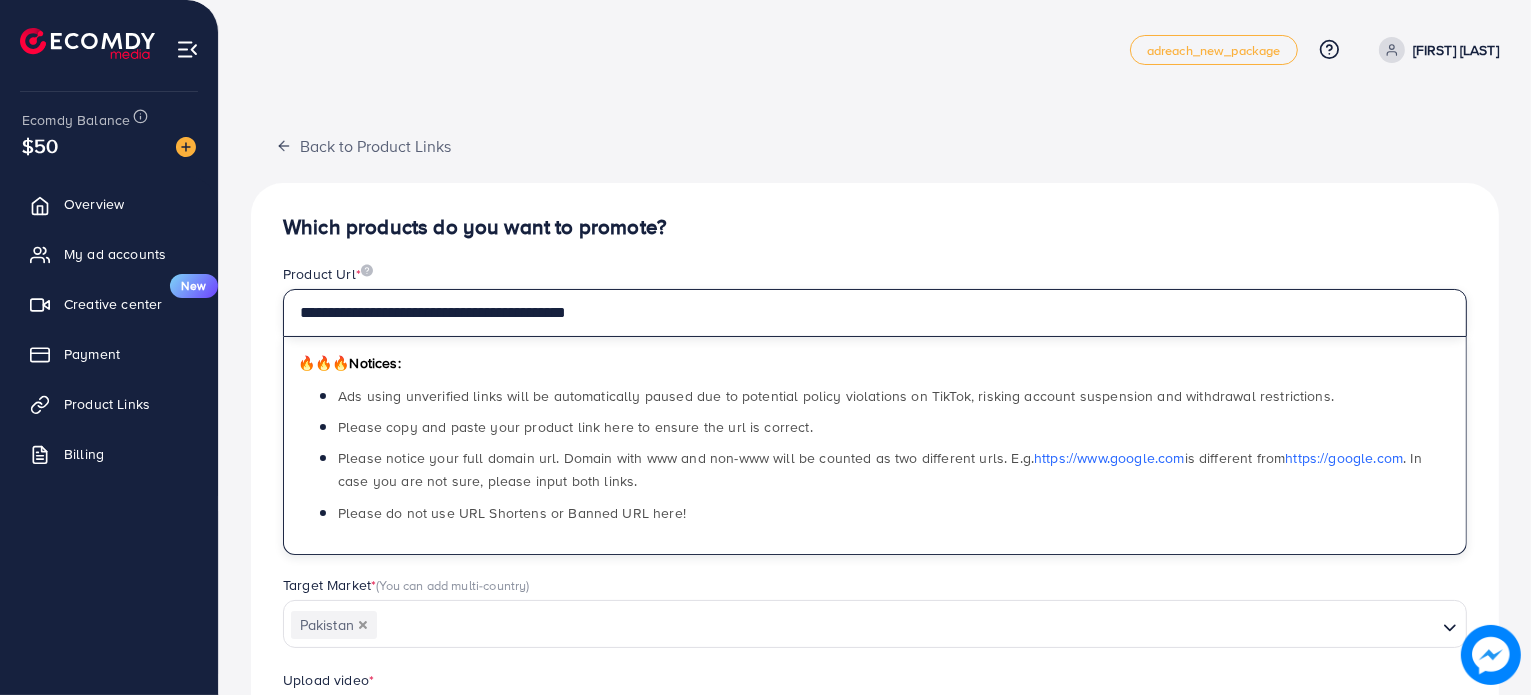 drag, startPoint x: 636, startPoint y: 315, endPoint x: 272, endPoint y: 291, distance: 364.79034 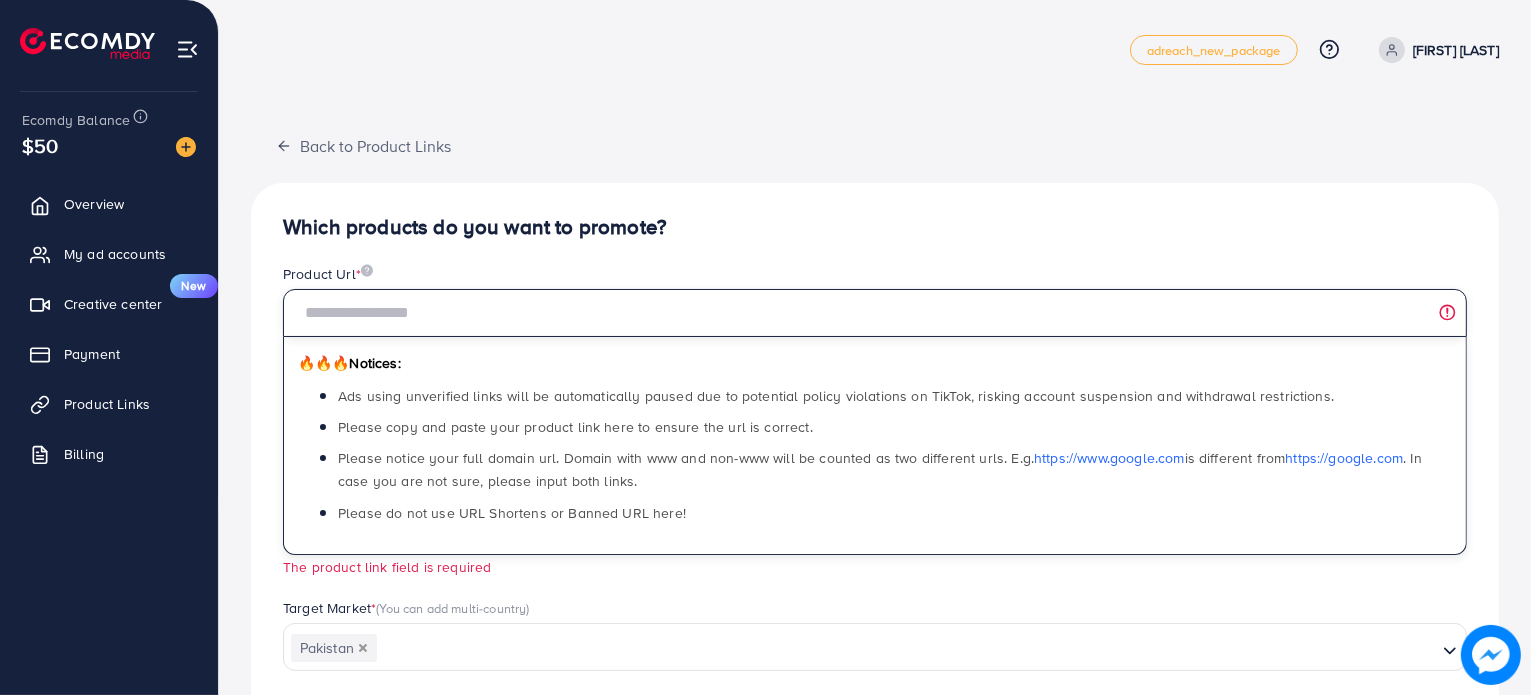 paste on "**********" 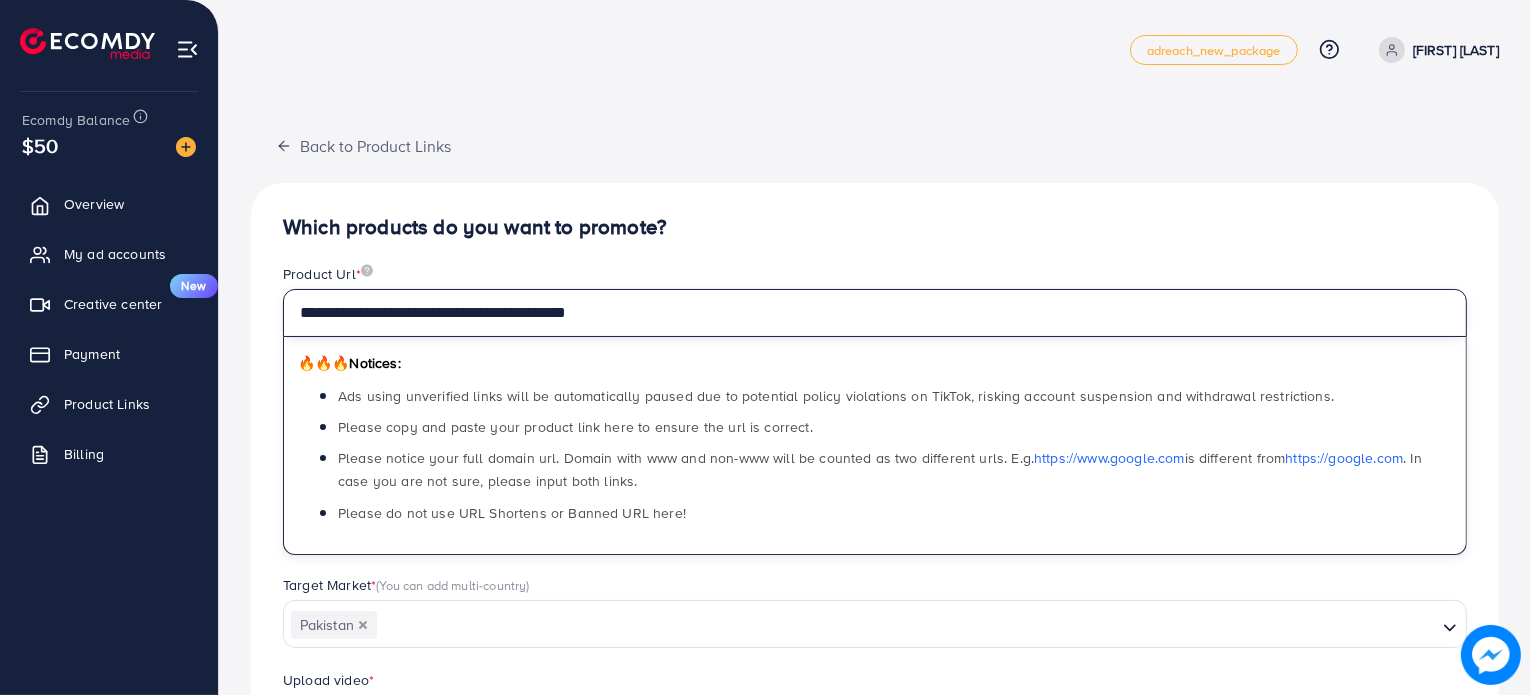 drag, startPoint x: 649, startPoint y: 324, endPoint x: 240, endPoint y: 346, distance: 409.59125 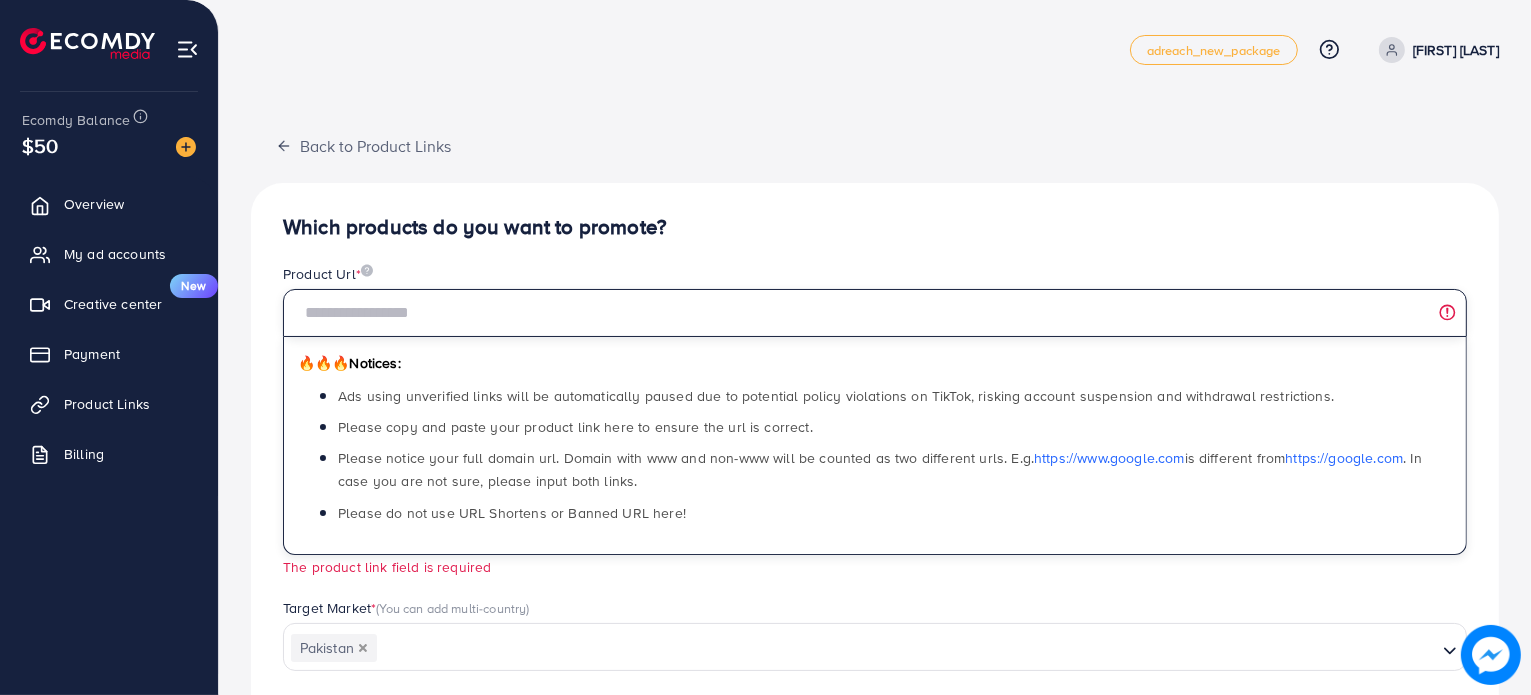 click at bounding box center [875, 313] 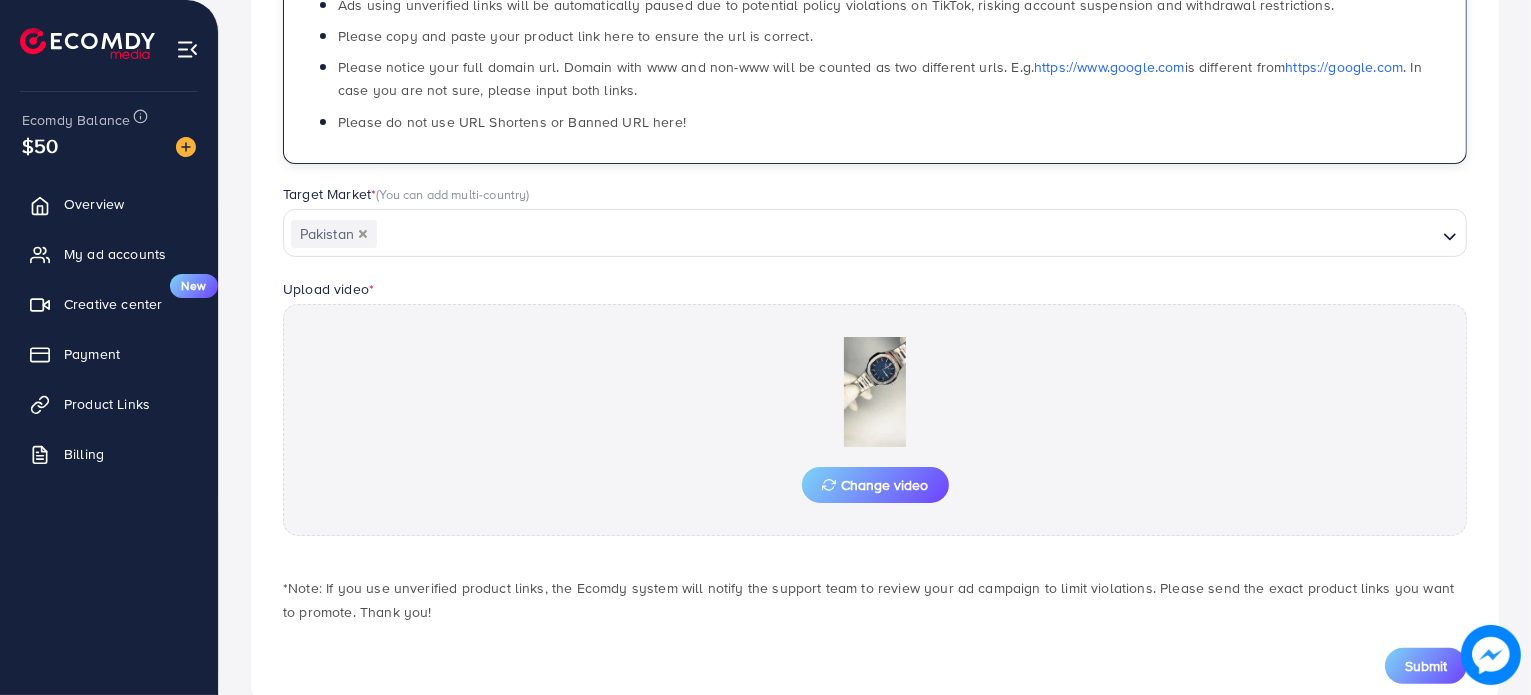 scroll, scrollTop: 442, scrollLeft: 0, axis: vertical 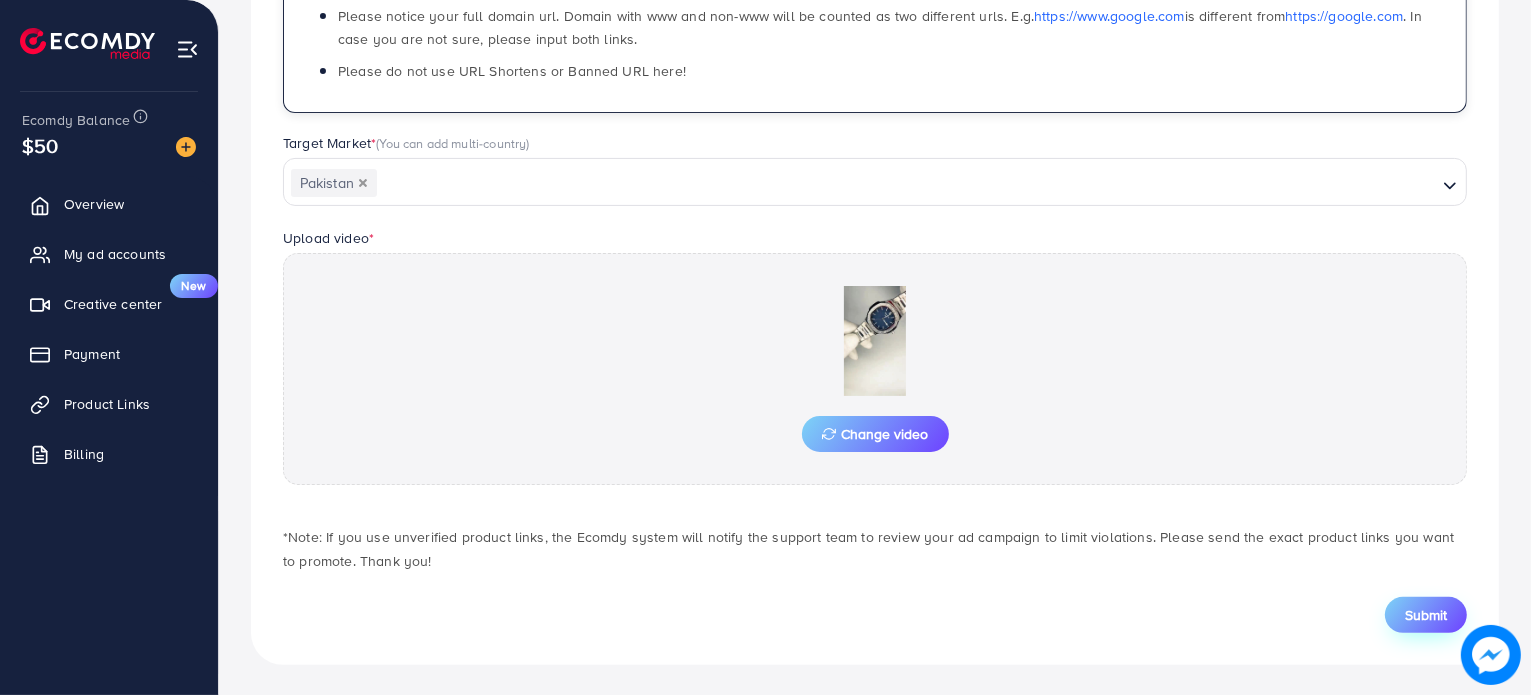 type on "**********" 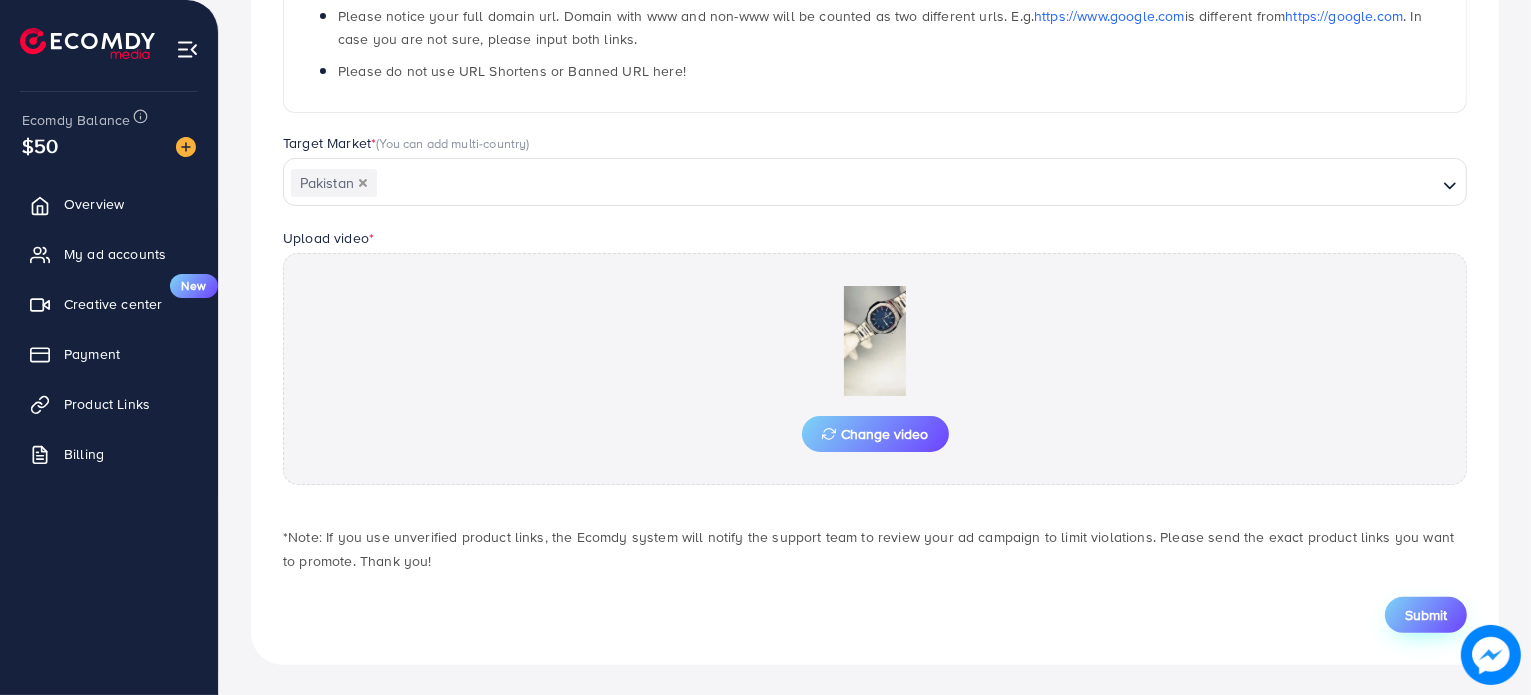 click on "Submit" at bounding box center (1426, 615) 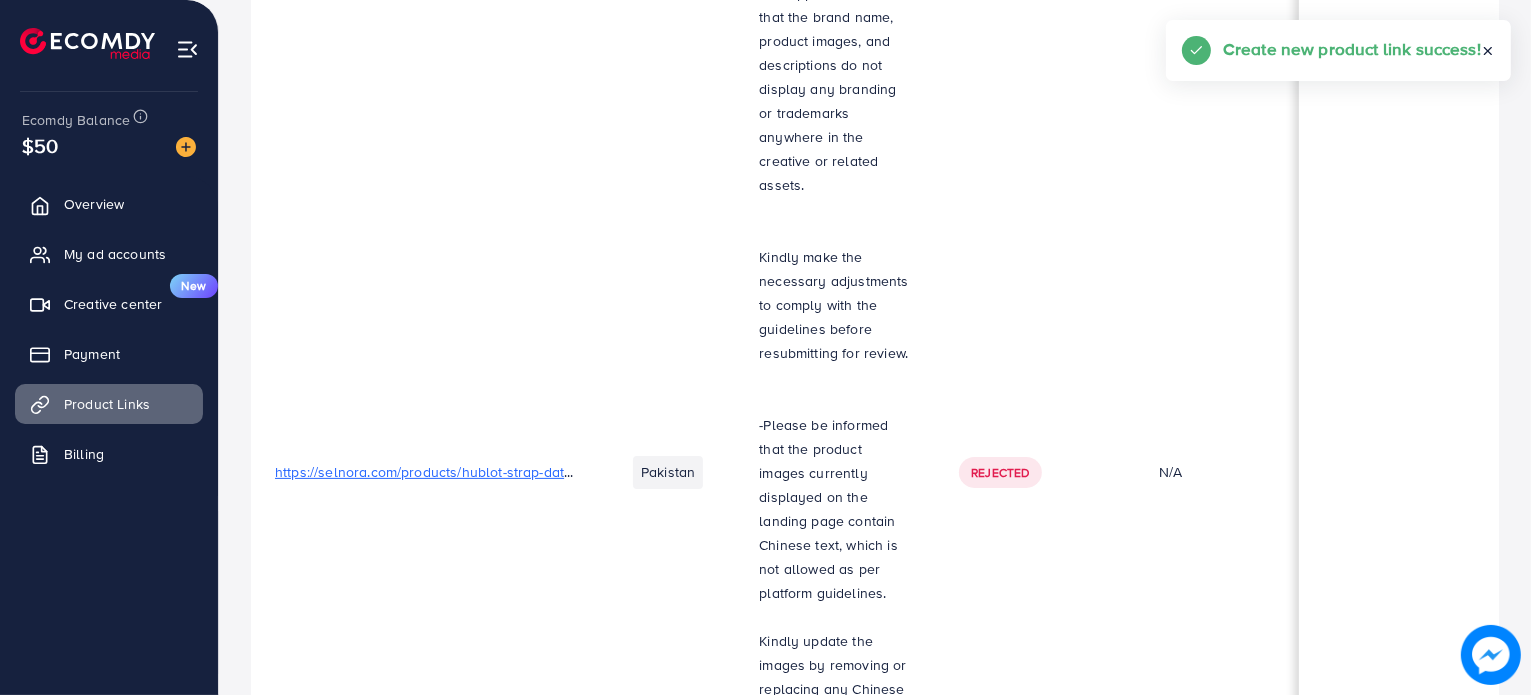 scroll, scrollTop: 0, scrollLeft: 0, axis: both 